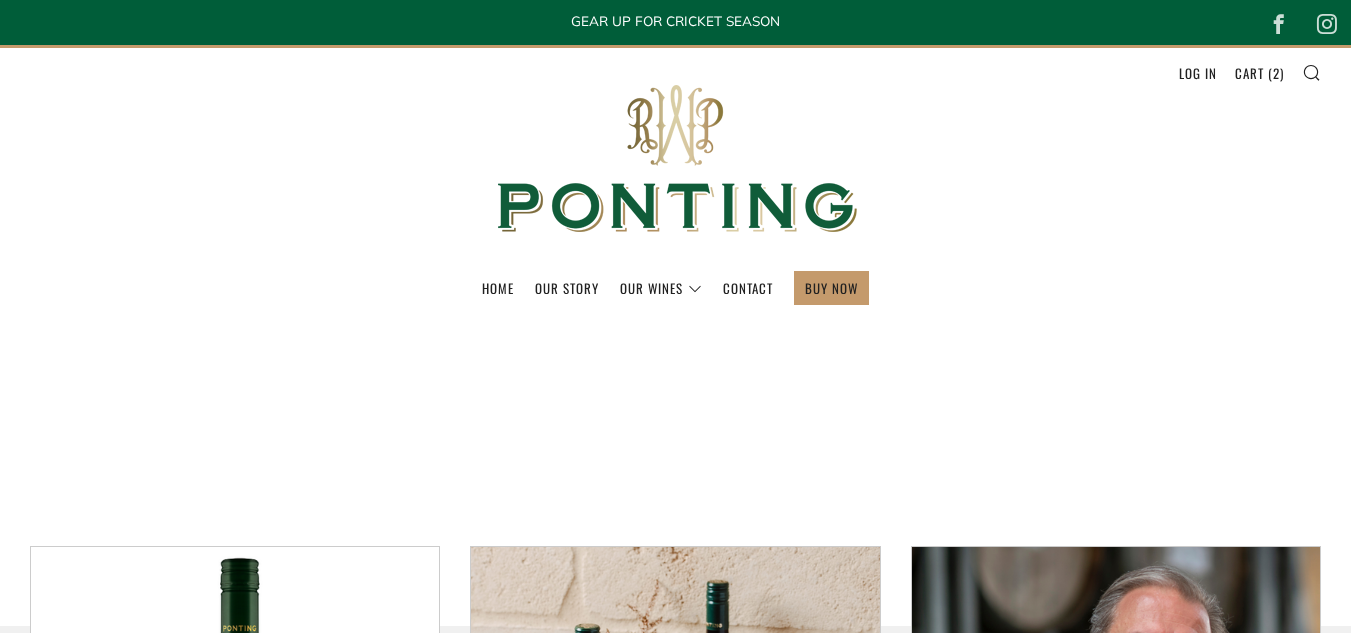 scroll, scrollTop: 1003, scrollLeft: 0, axis: vertical 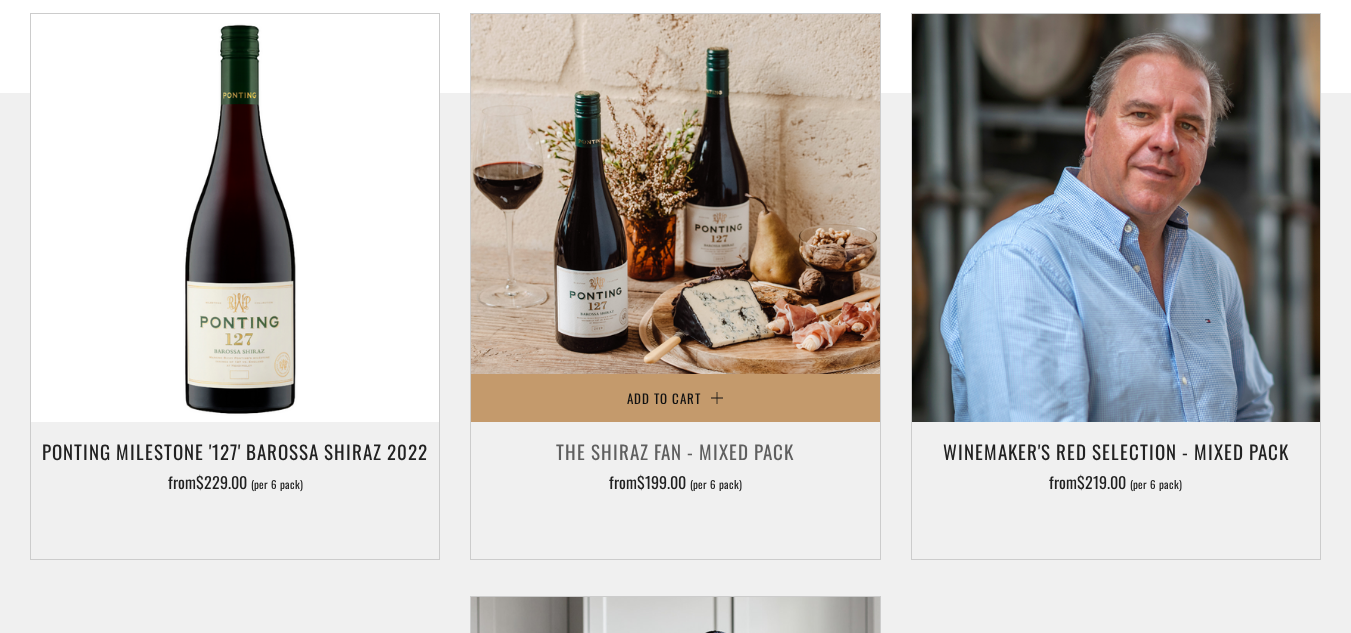 click on "The Shiraz Fan - Mixed Pack" at bounding box center [675, 451] 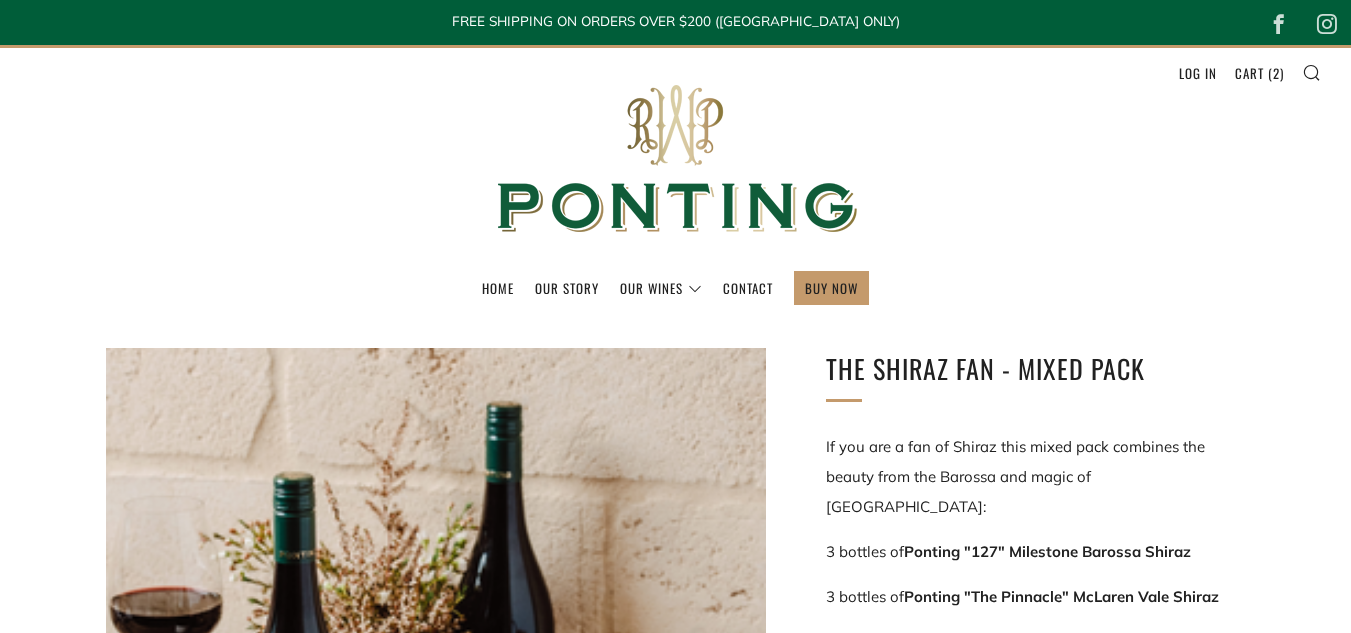 scroll, scrollTop: 0, scrollLeft: 0, axis: both 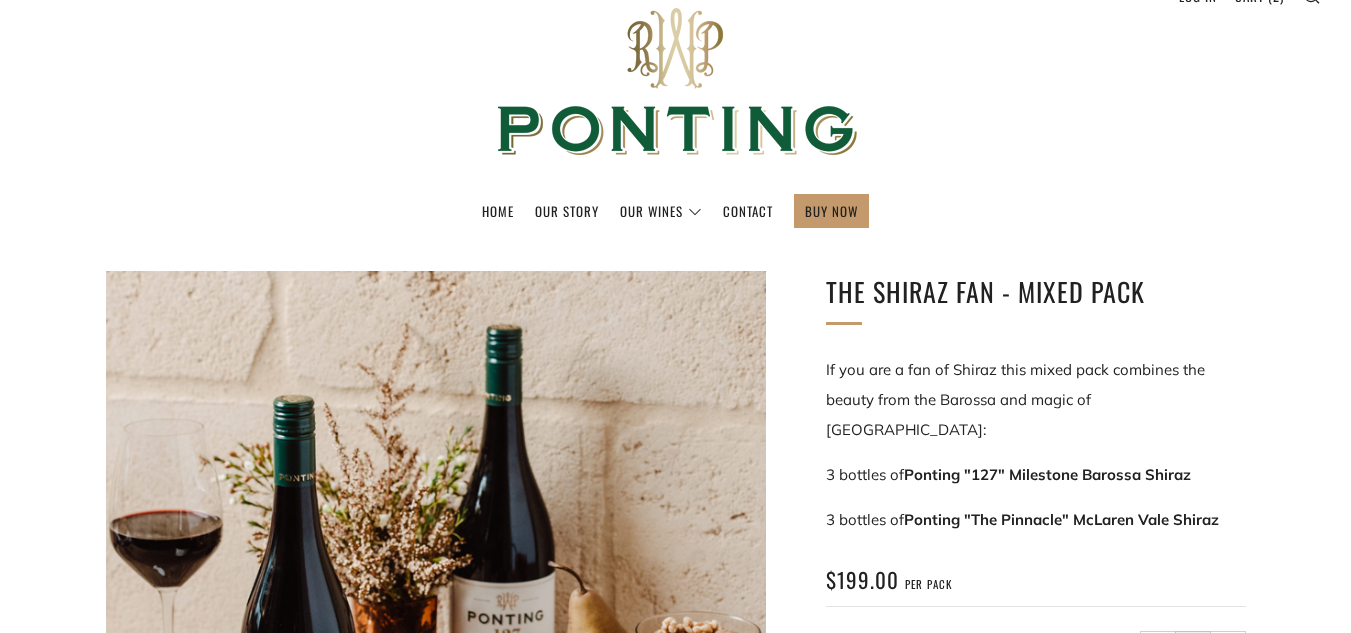 drag, startPoint x: 1359, startPoint y: 37, endPoint x: 1363, endPoint y: 49, distance: 12.649111 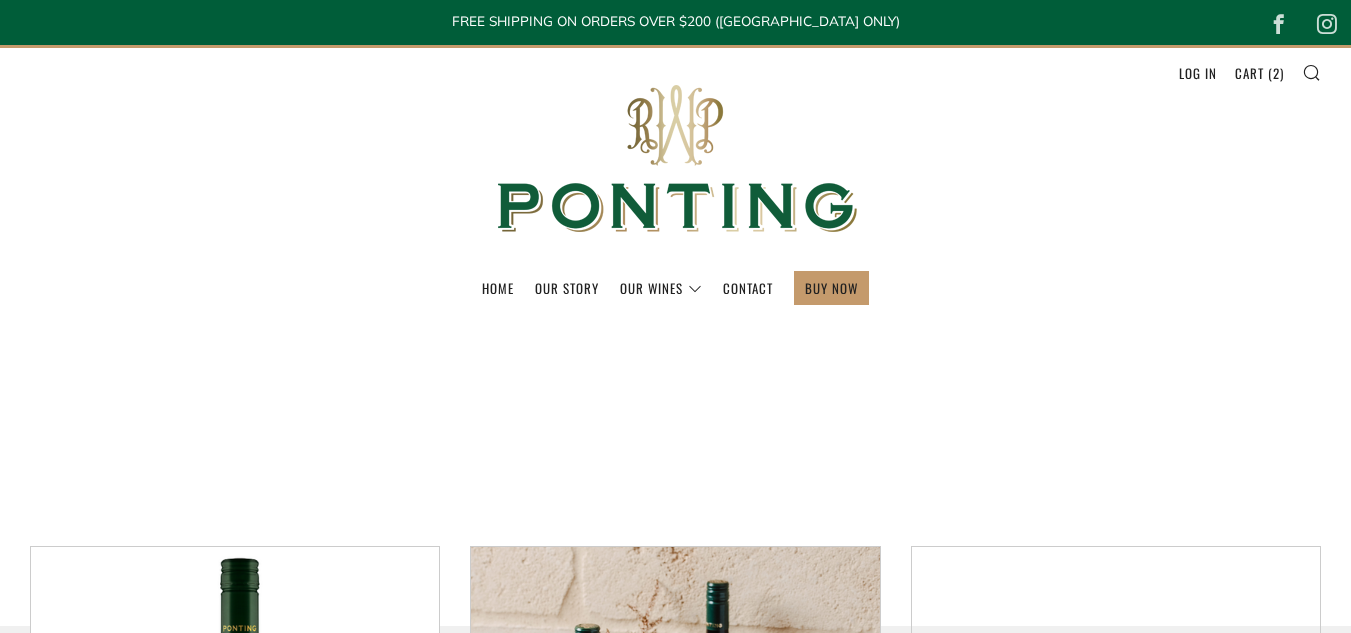 scroll, scrollTop: 533, scrollLeft: 0, axis: vertical 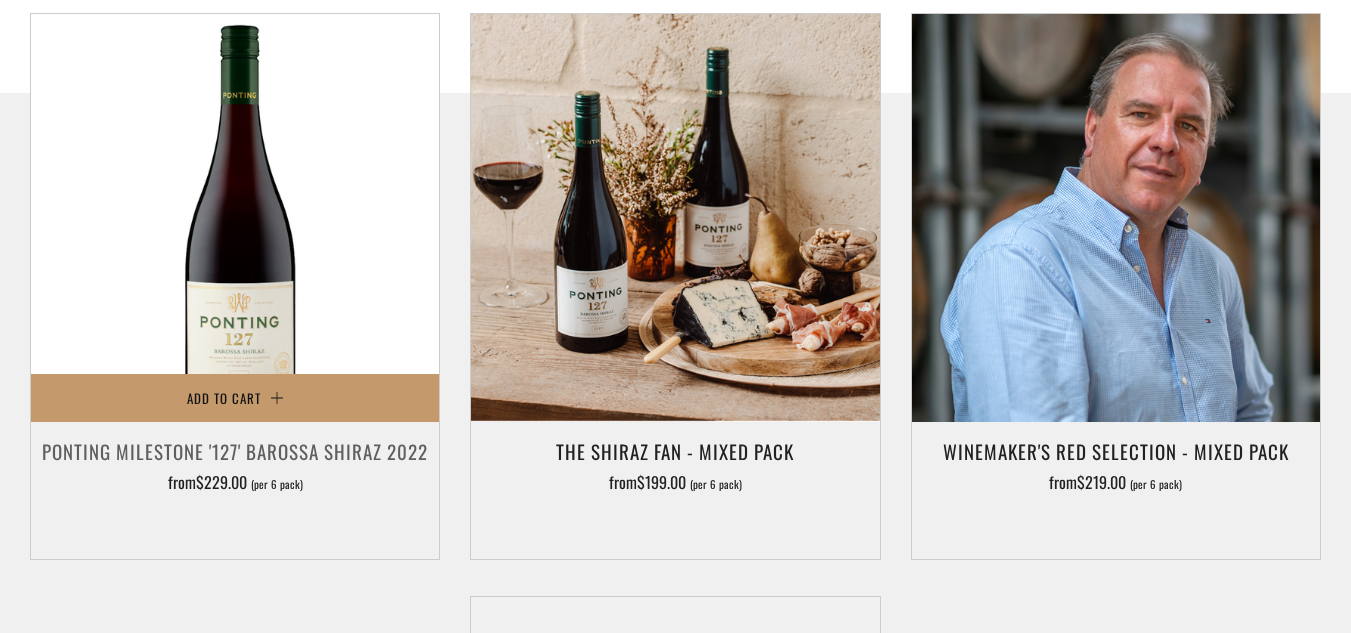 click on "Ponting Milestone '127' Barossa Shiraz 2022" at bounding box center [235, 451] 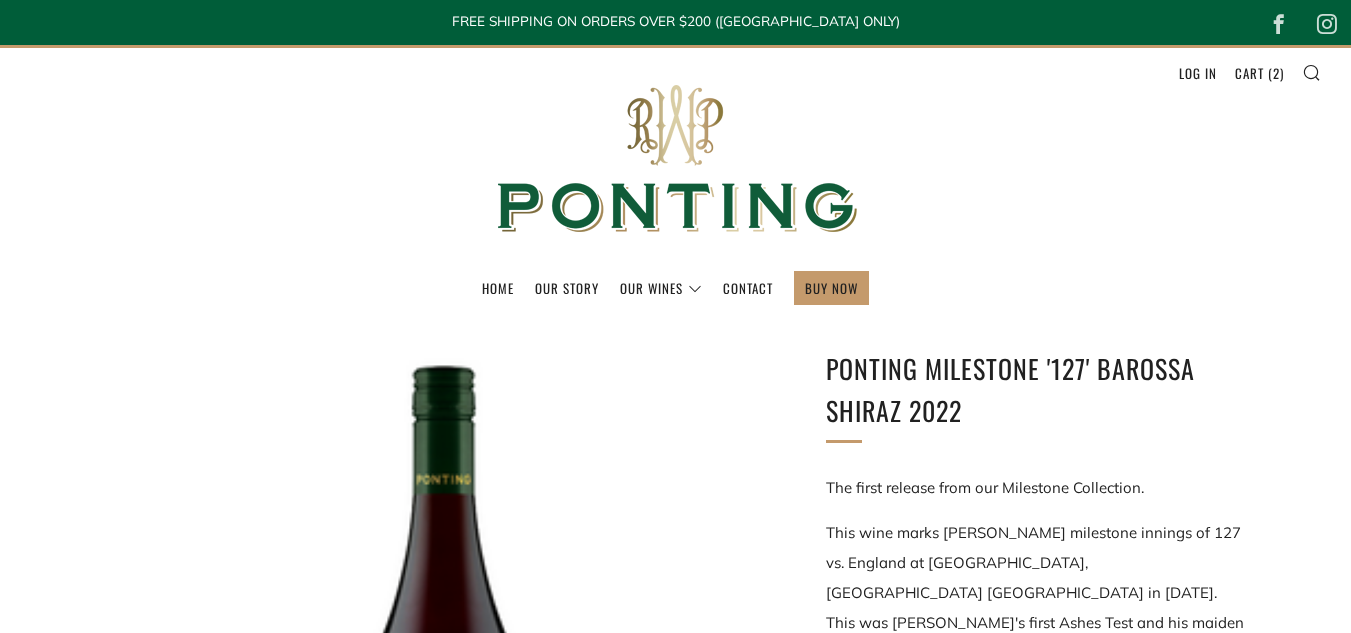 scroll, scrollTop: 0, scrollLeft: 0, axis: both 